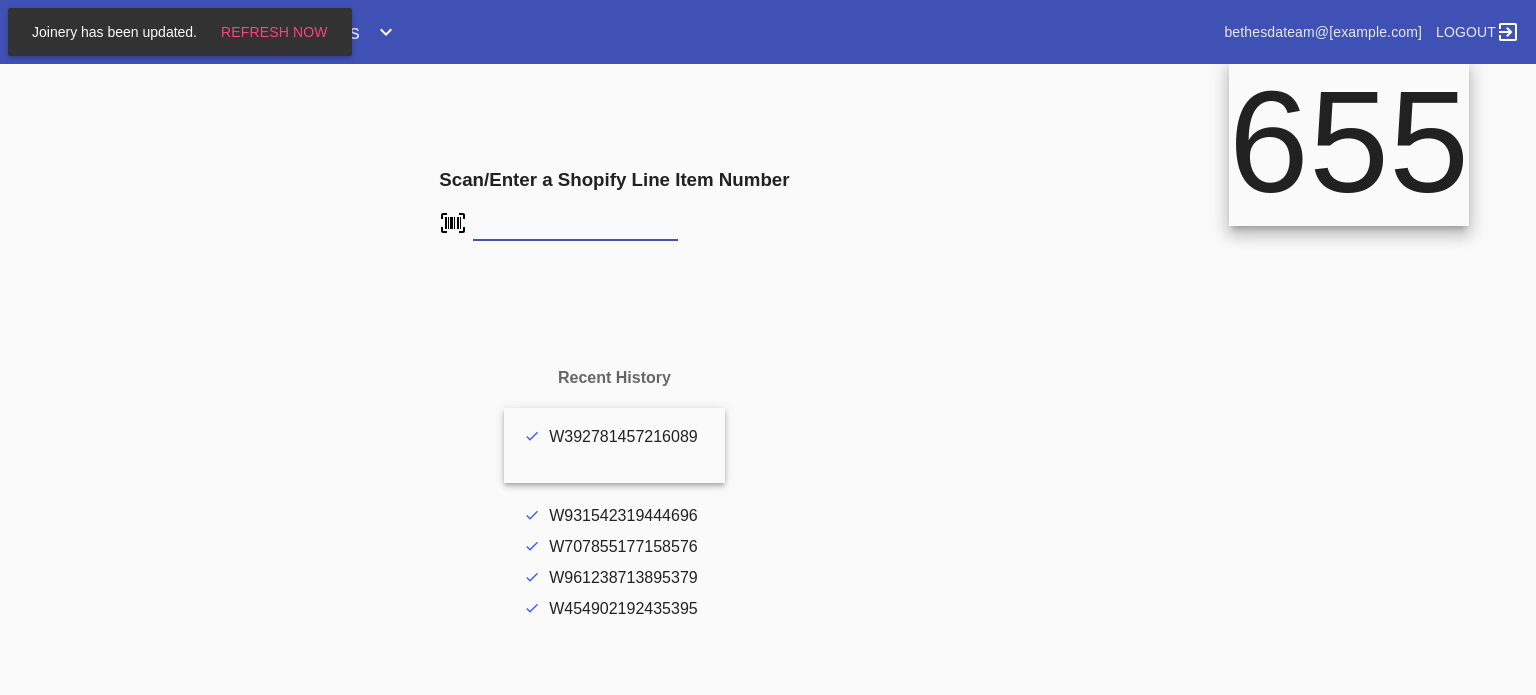scroll, scrollTop: 0, scrollLeft: 0, axis: both 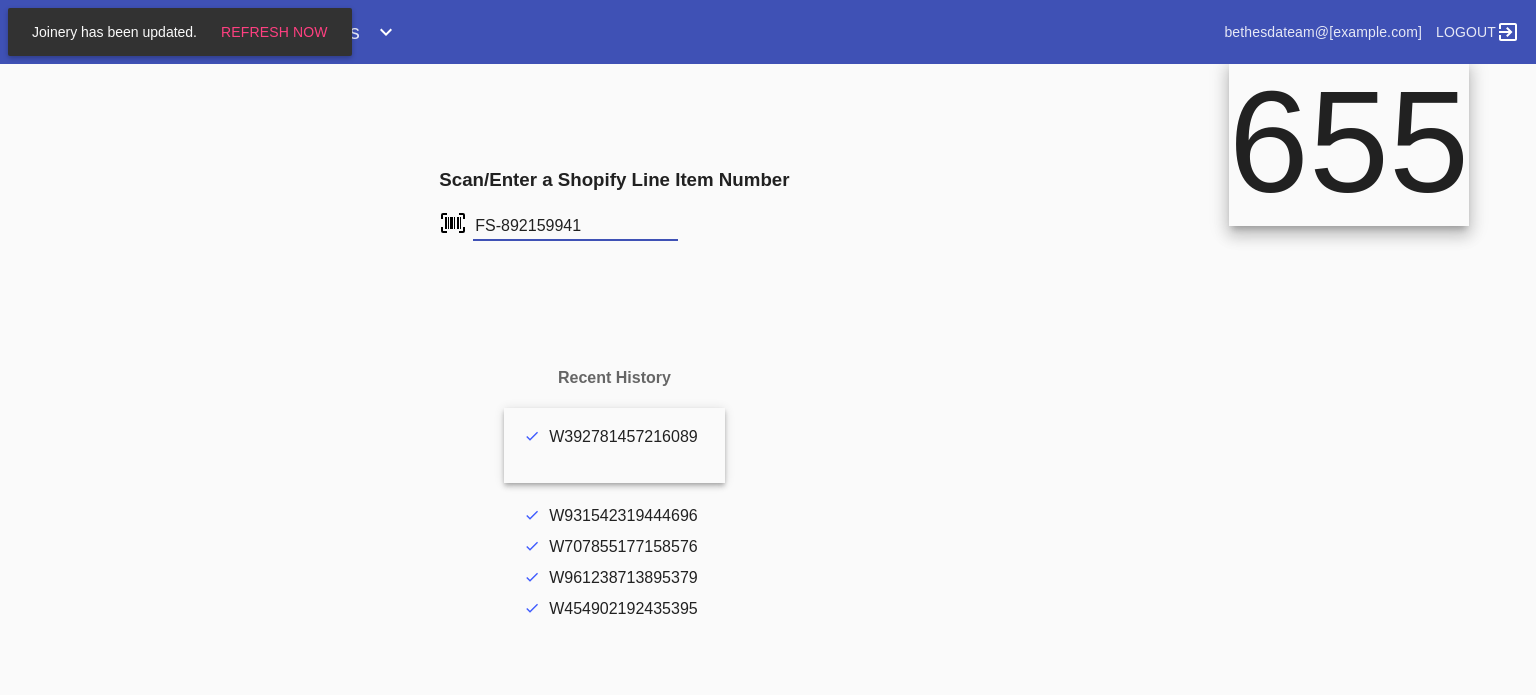 type on "FS-892159941" 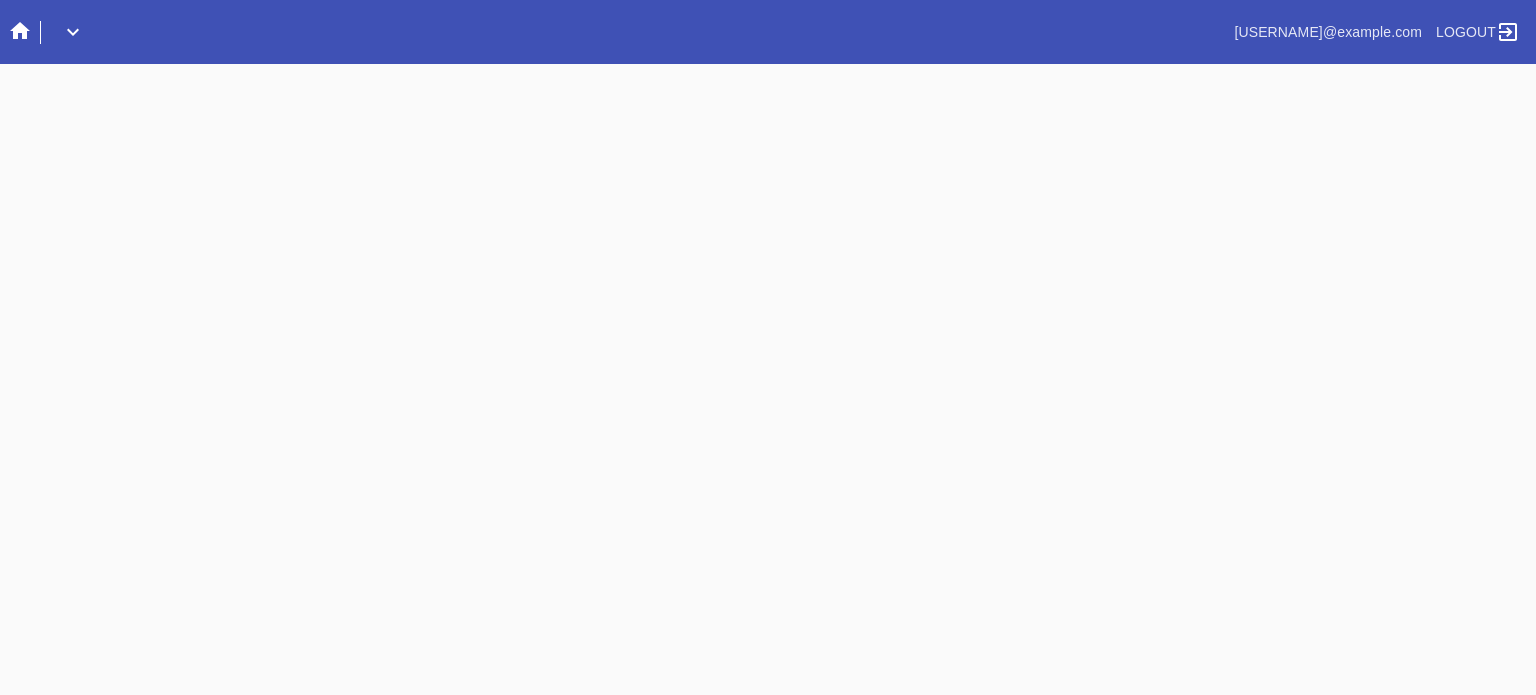 scroll, scrollTop: 0, scrollLeft: 0, axis: both 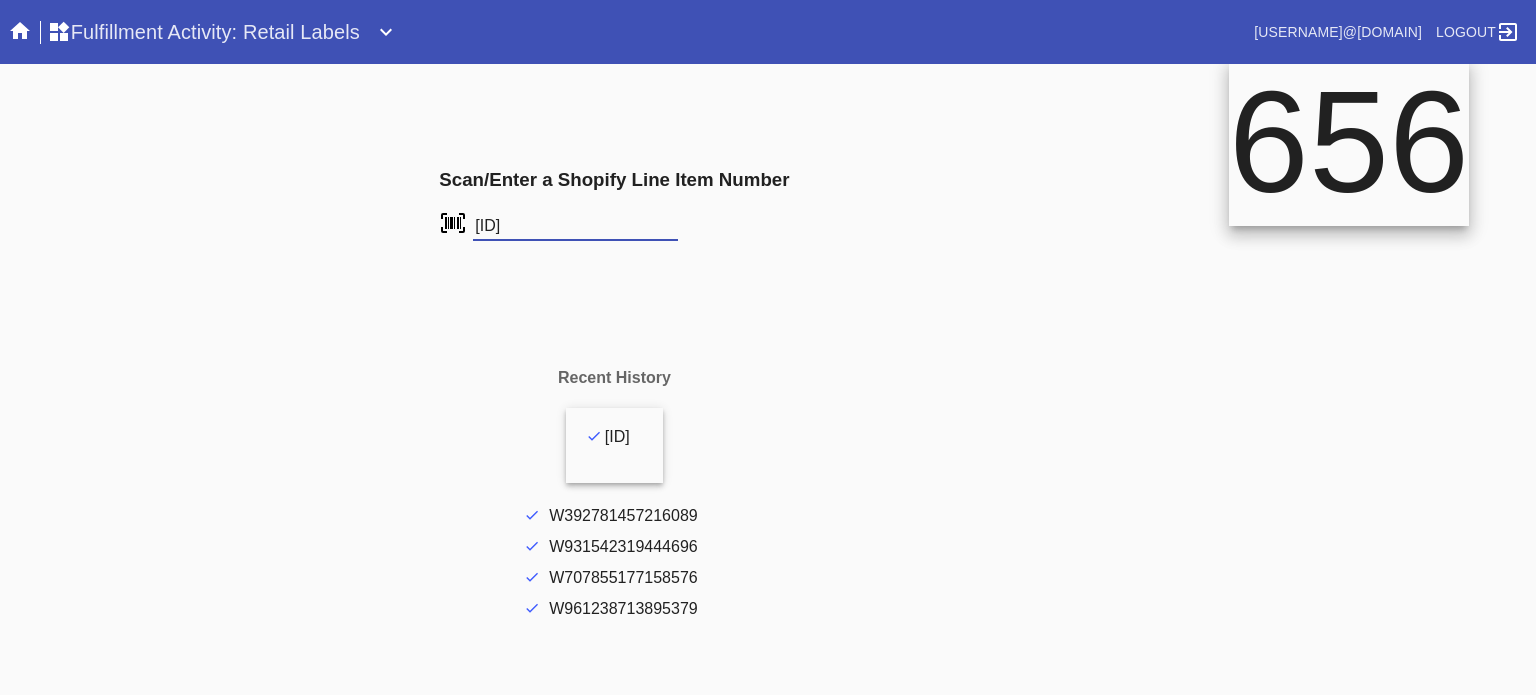 type on "W281725767277462" 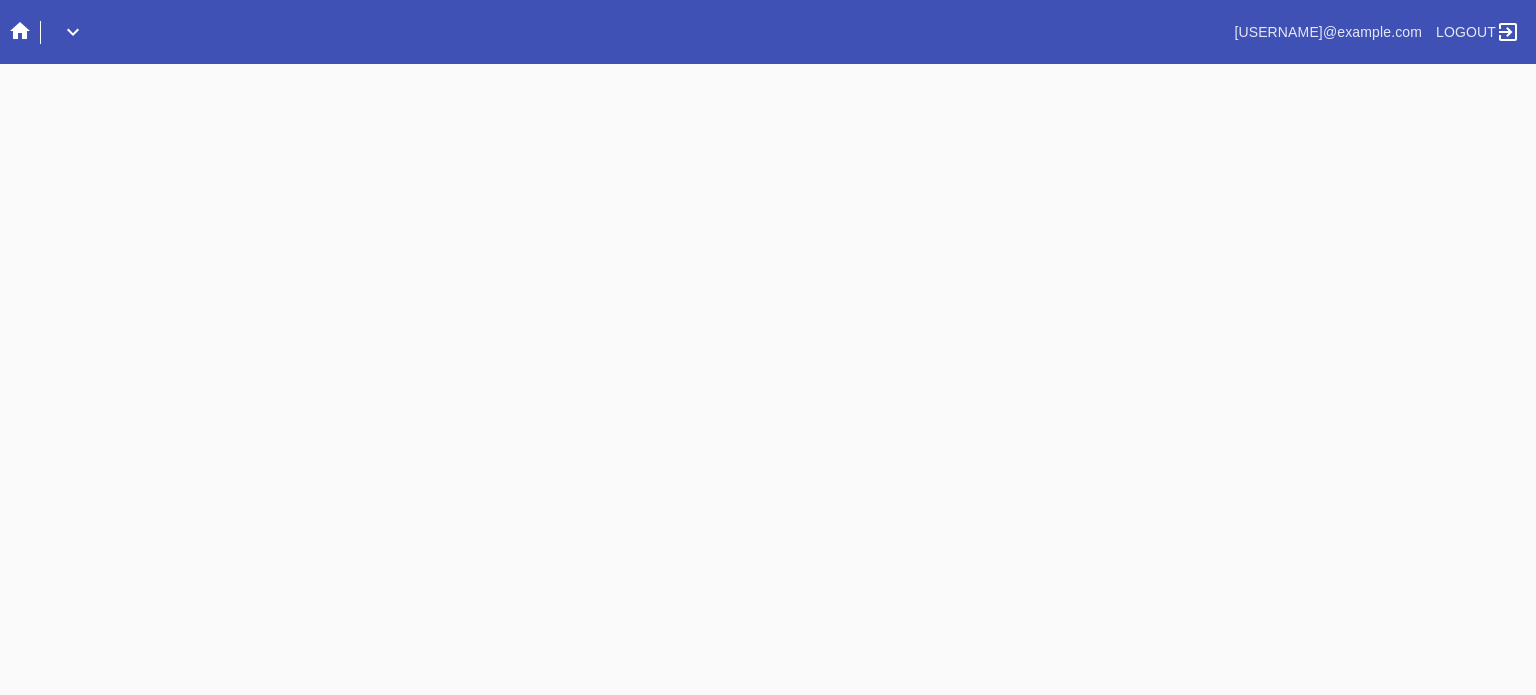 scroll, scrollTop: 0, scrollLeft: 0, axis: both 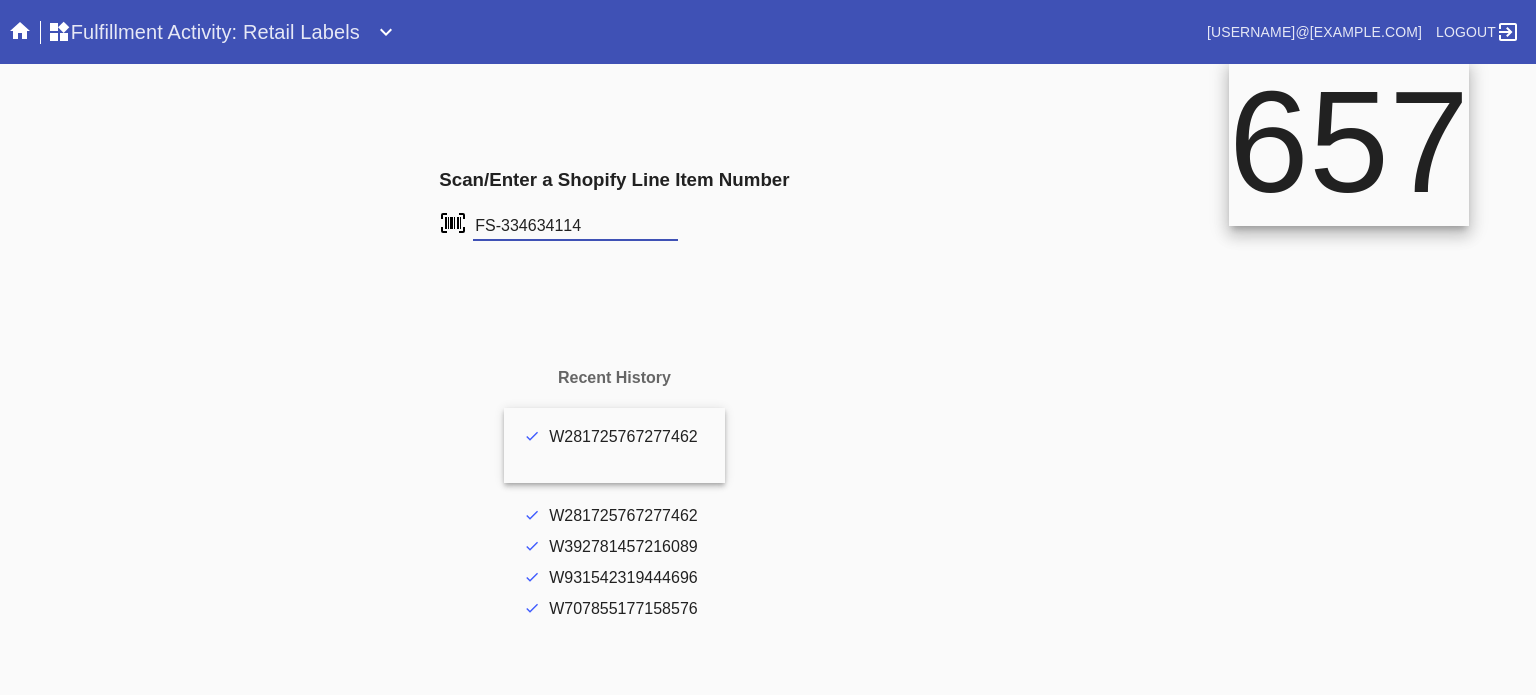 type on "FS-334634114" 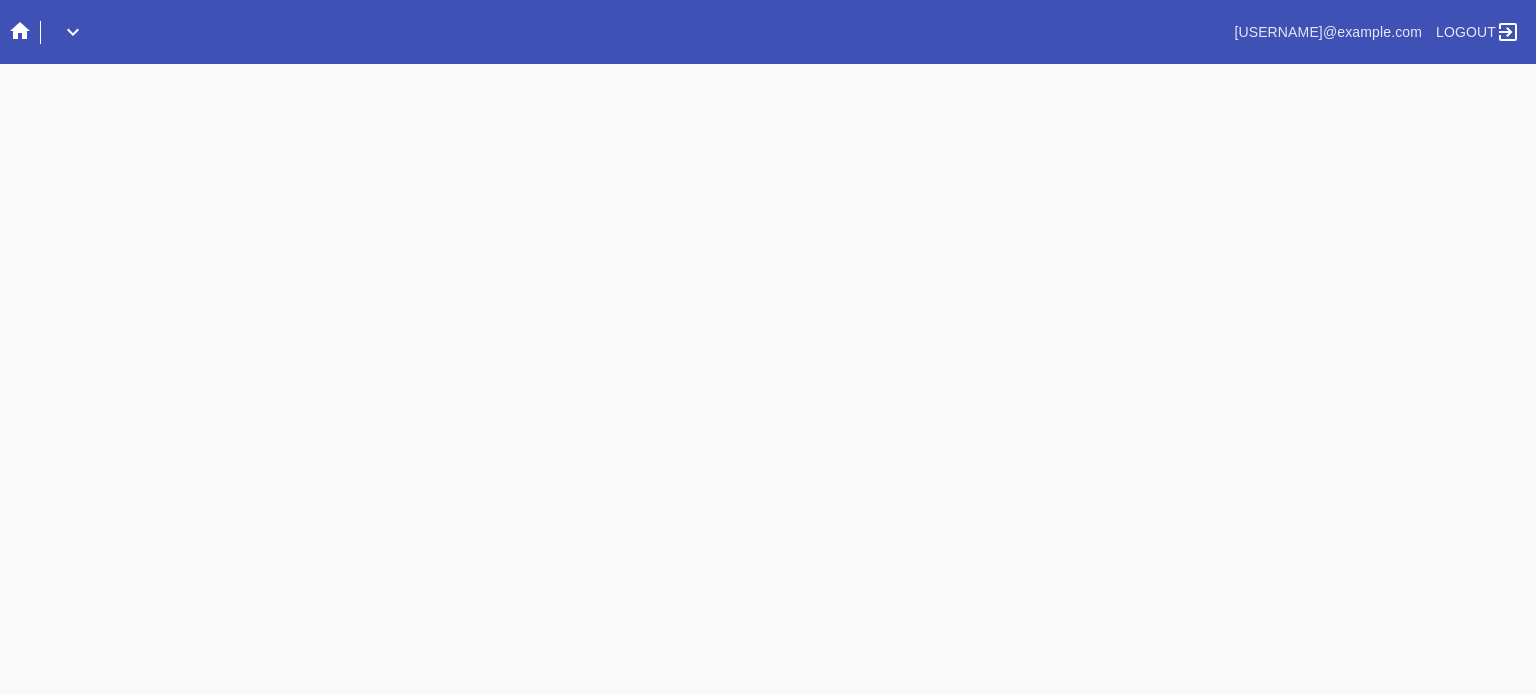 scroll, scrollTop: 0, scrollLeft: 0, axis: both 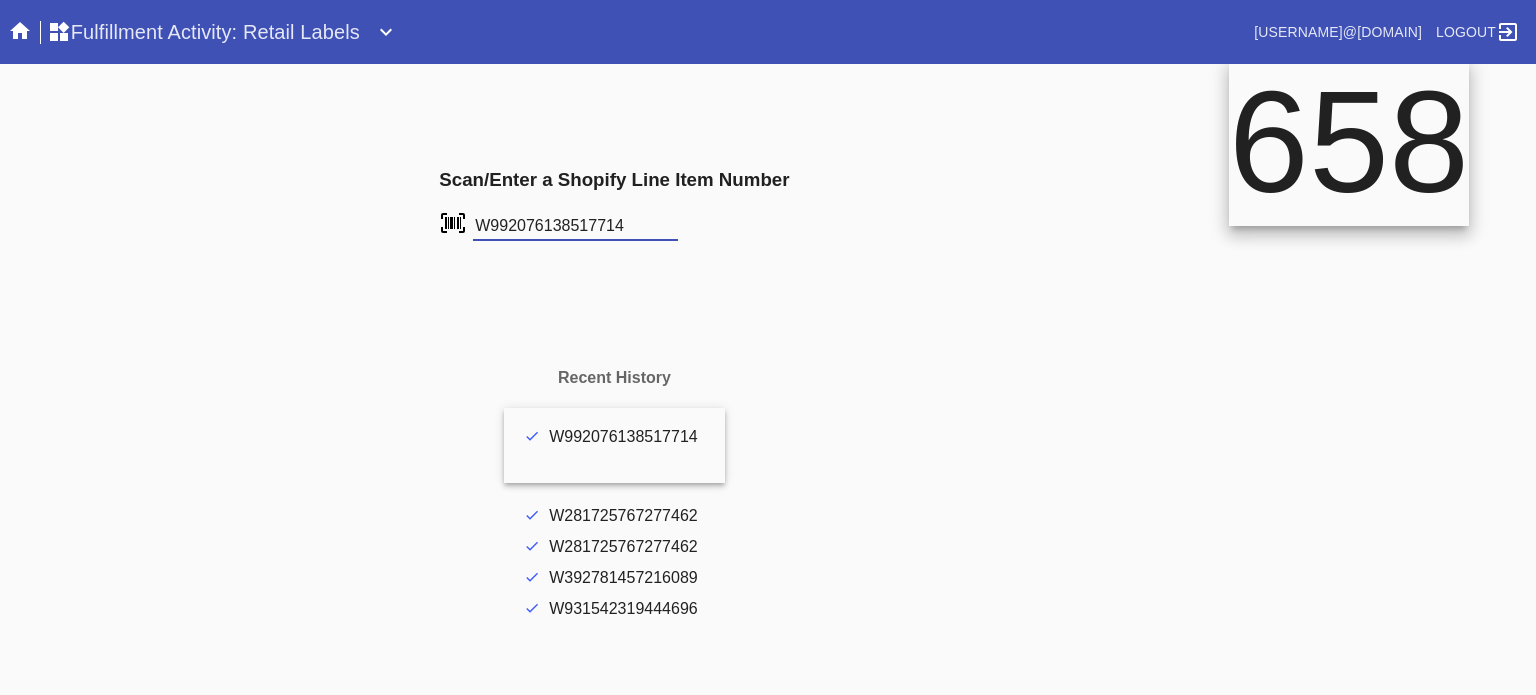 type on "W992076138517714" 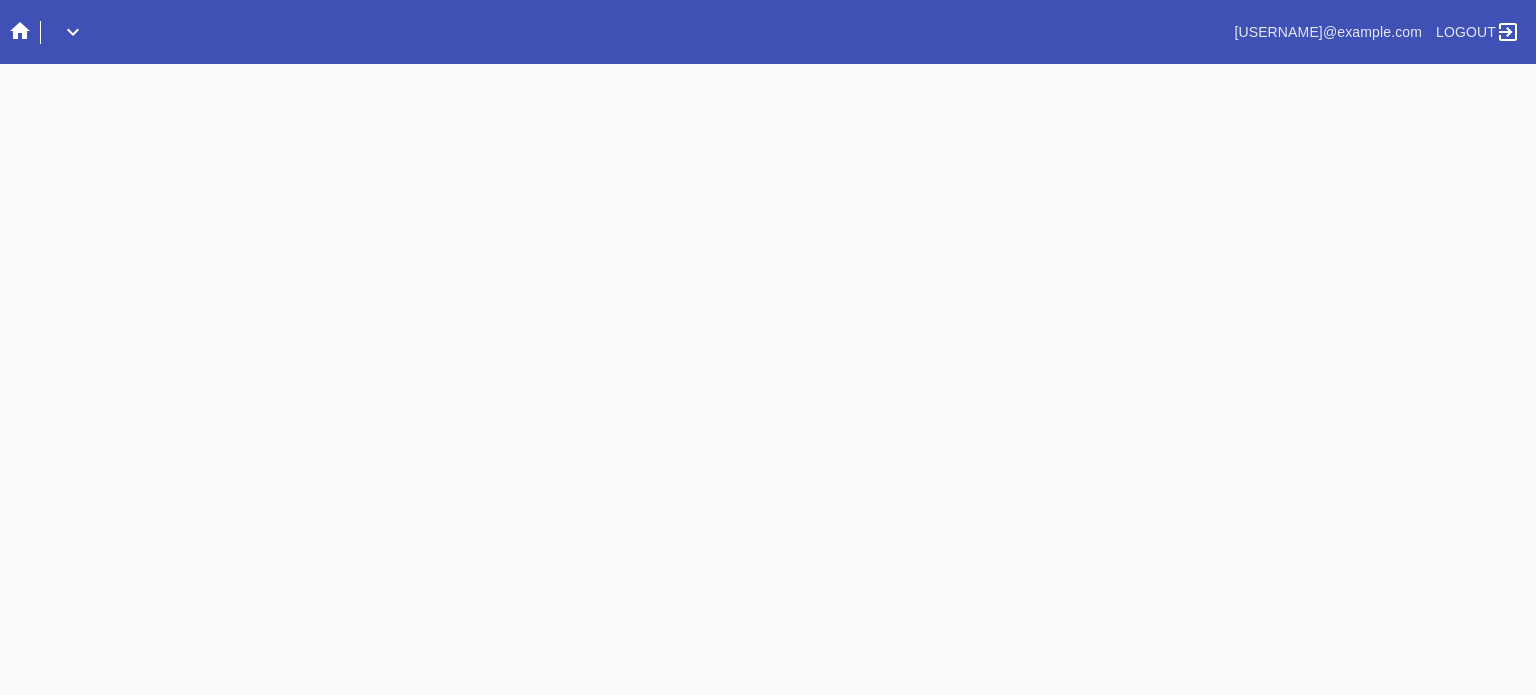 scroll, scrollTop: 0, scrollLeft: 0, axis: both 